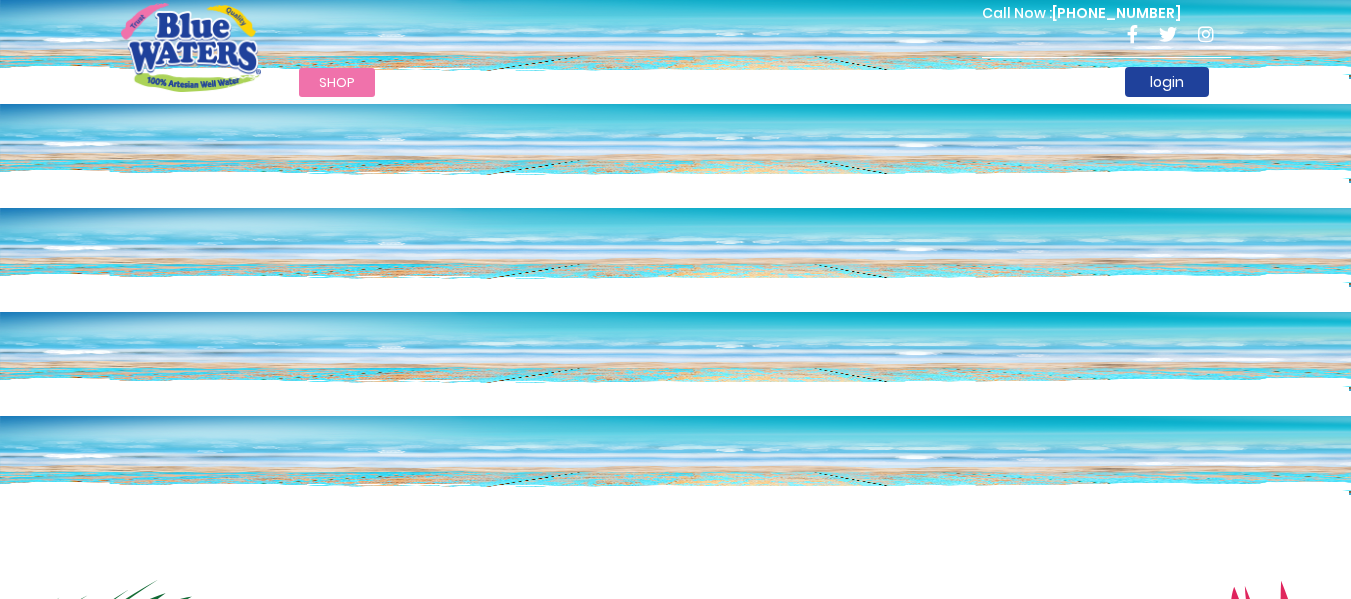 scroll, scrollTop: 0, scrollLeft: 0, axis: both 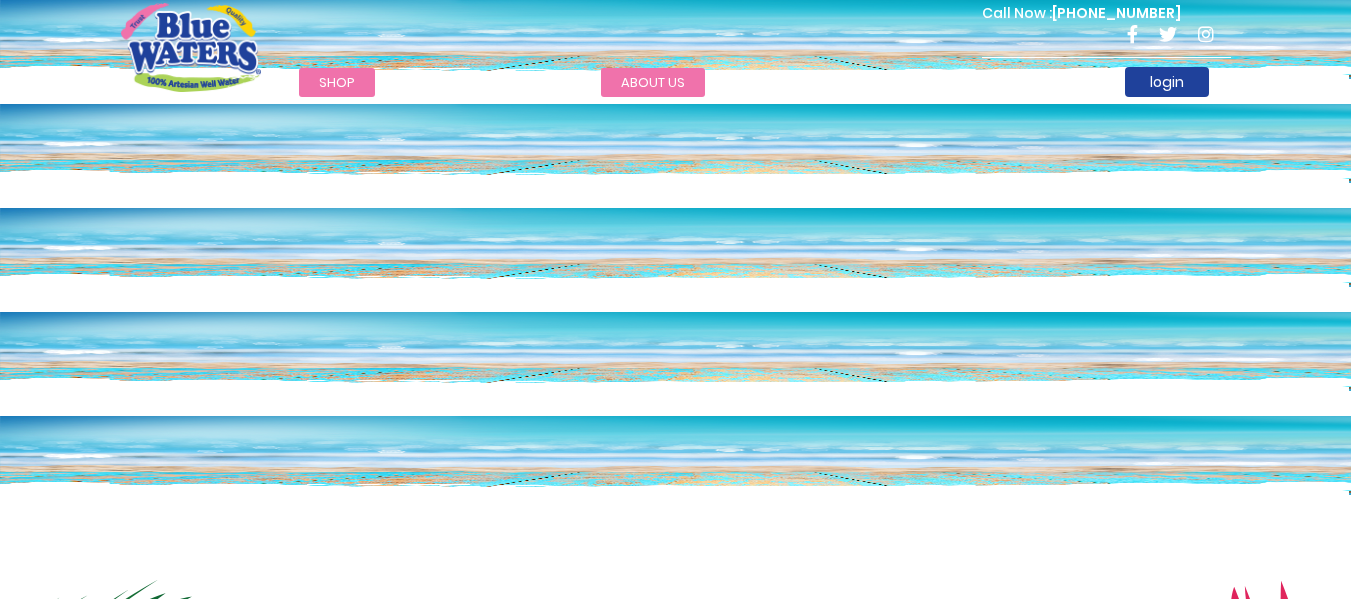 click on "about us" at bounding box center (653, 82) 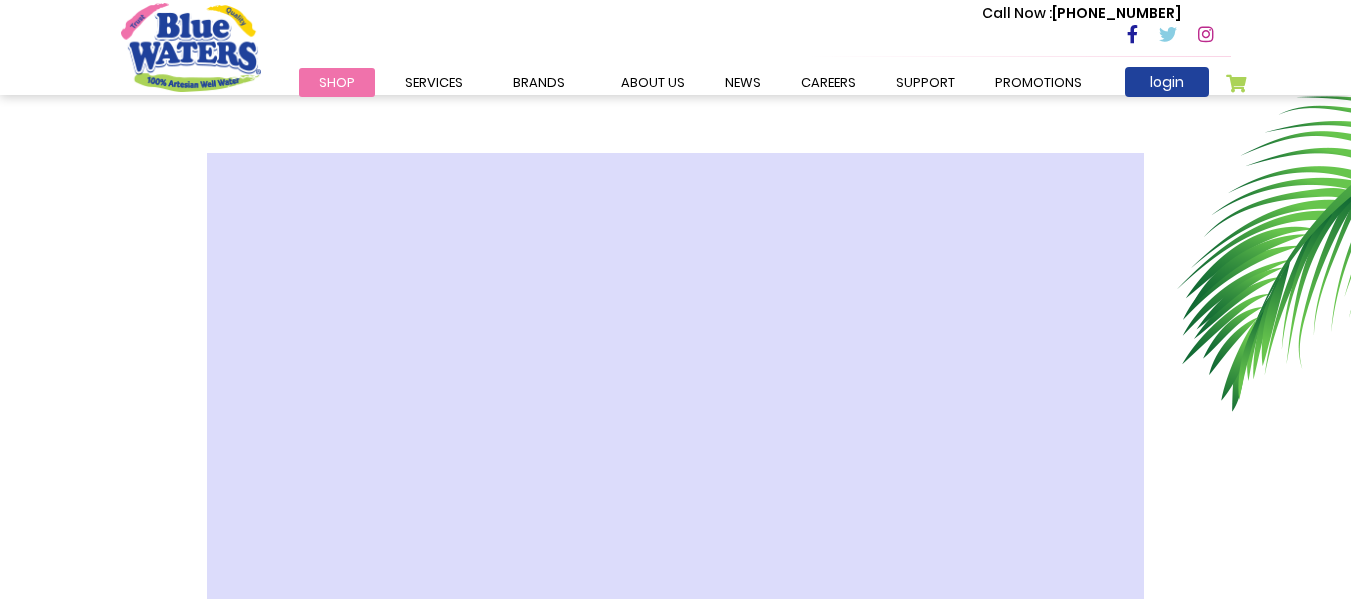 scroll, scrollTop: 524, scrollLeft: 0, axis: vertical 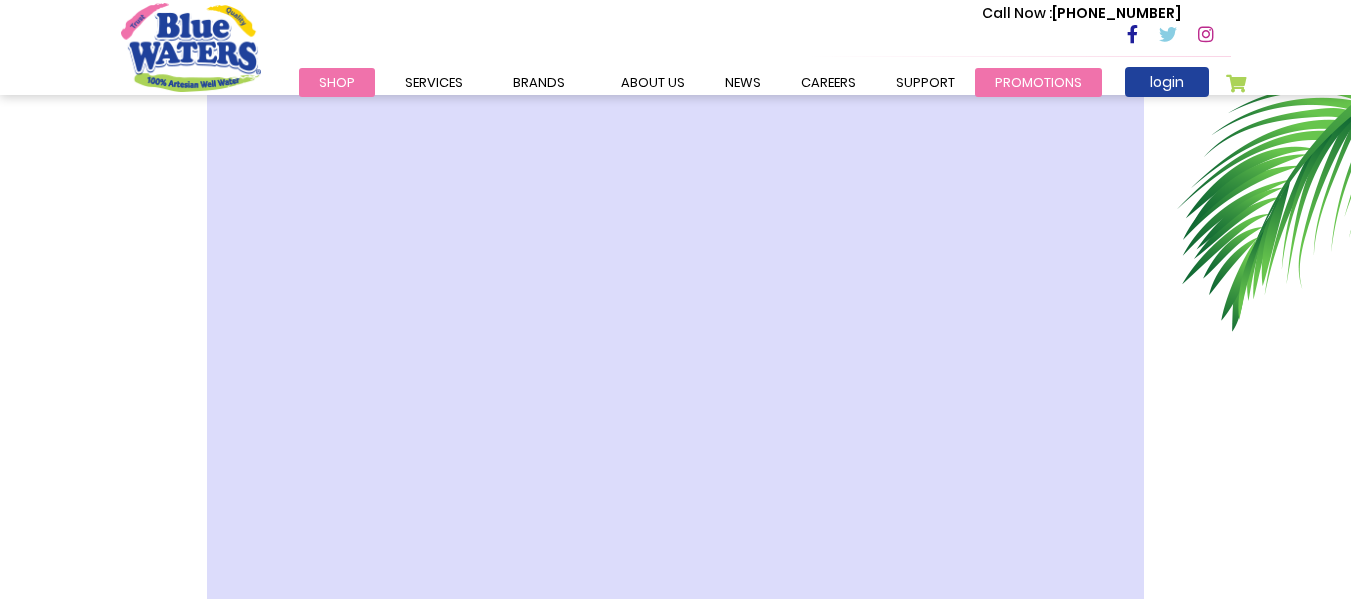click on "Promotions" at bounding box center [1038, 82] 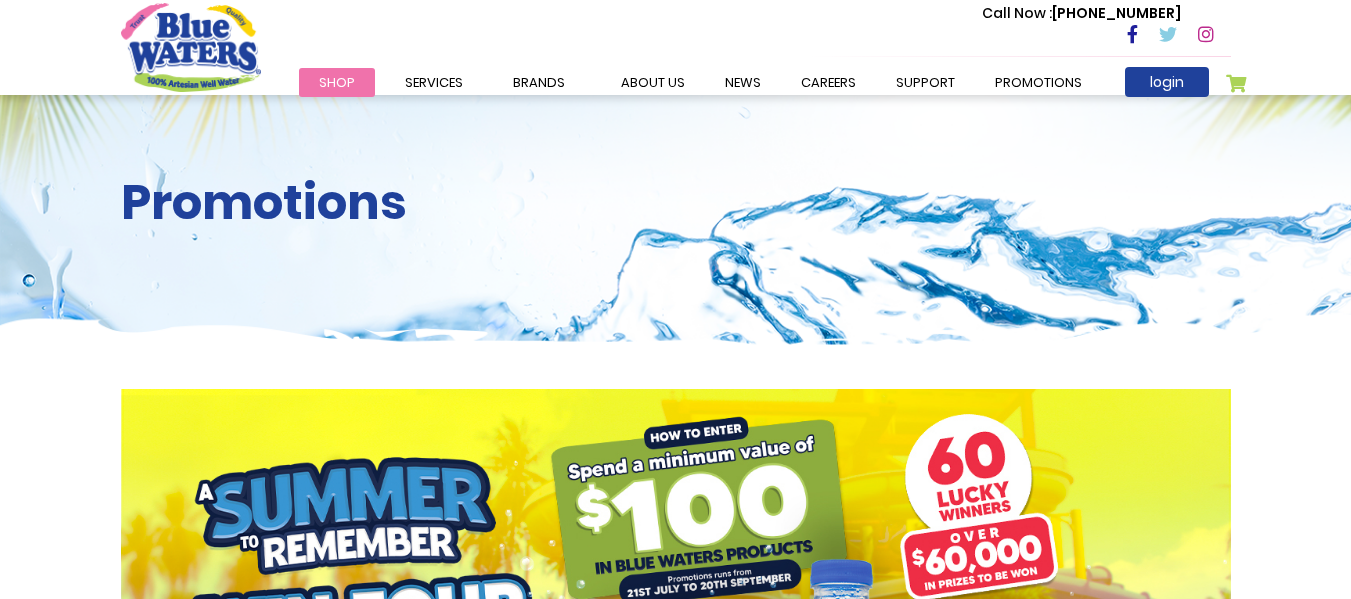 scroll, scrollTop: 0, scrollLeft: 0, axis: both 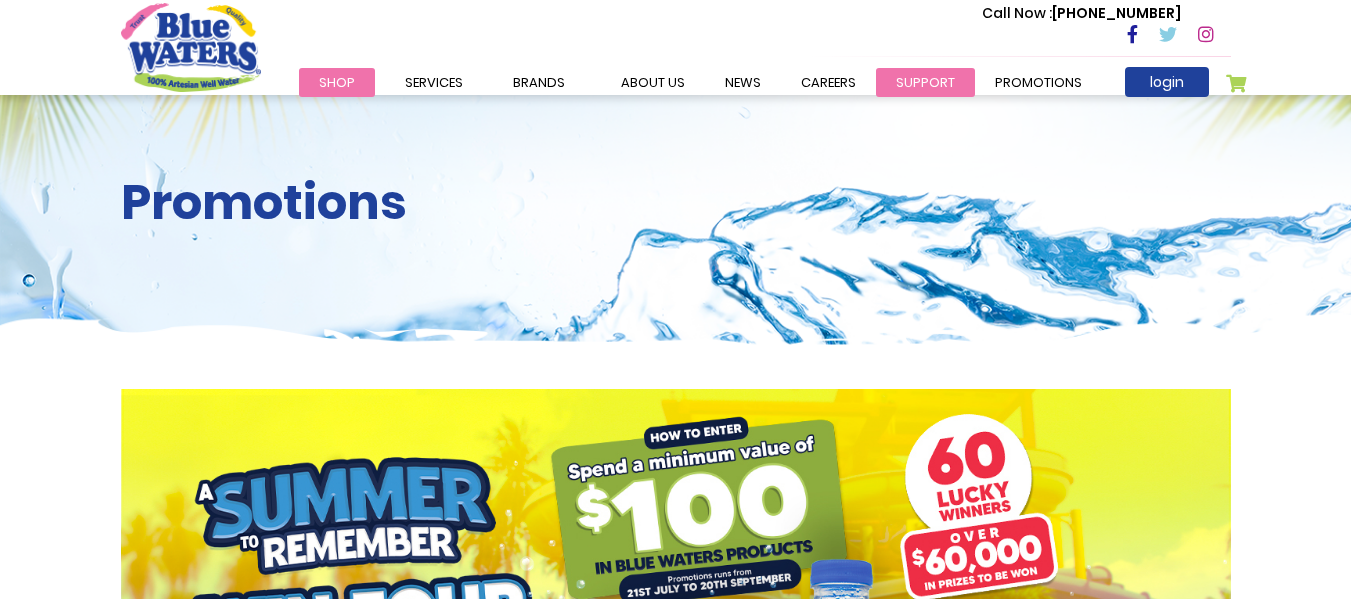 click on "support" at bounding box center [925, 82] 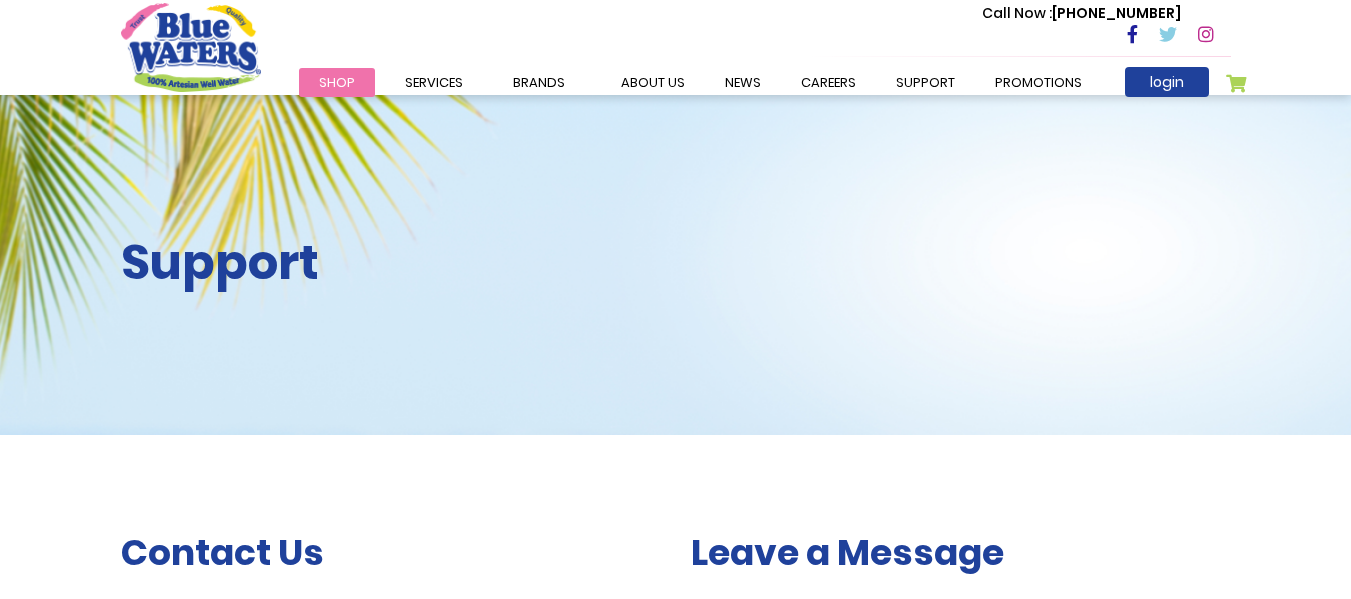 scroll, scrollTop: 0, scrollLeft: 0, axis: both 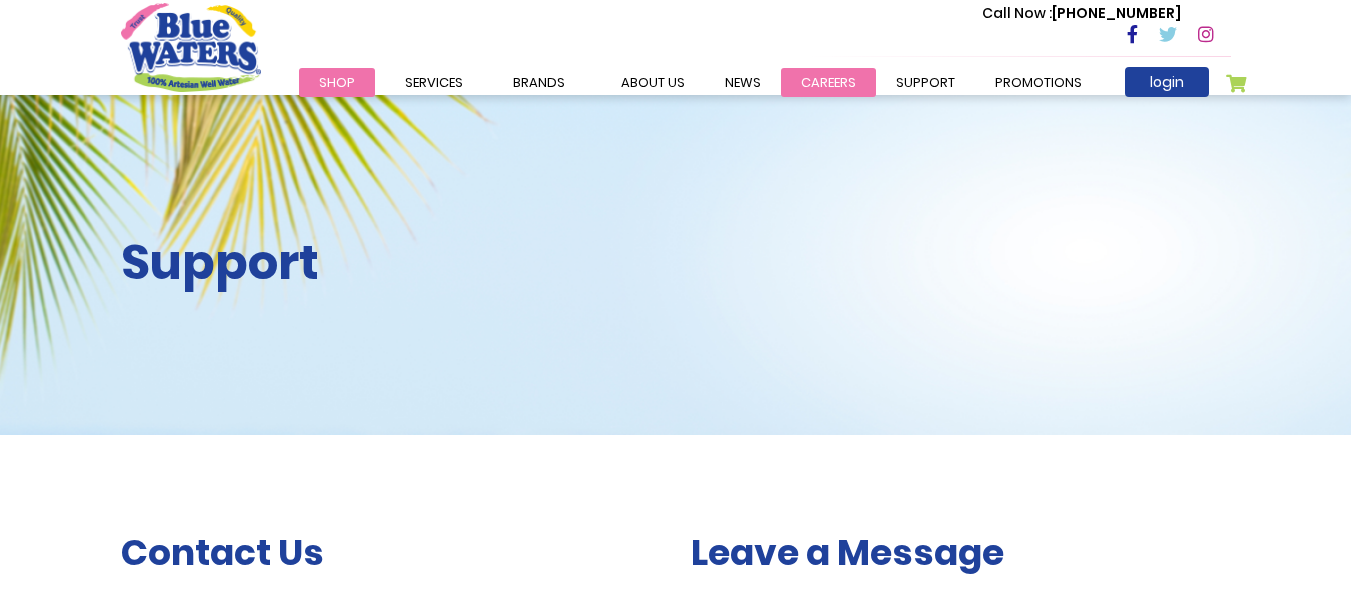 click on "careers" at bounding box center (828, 82) 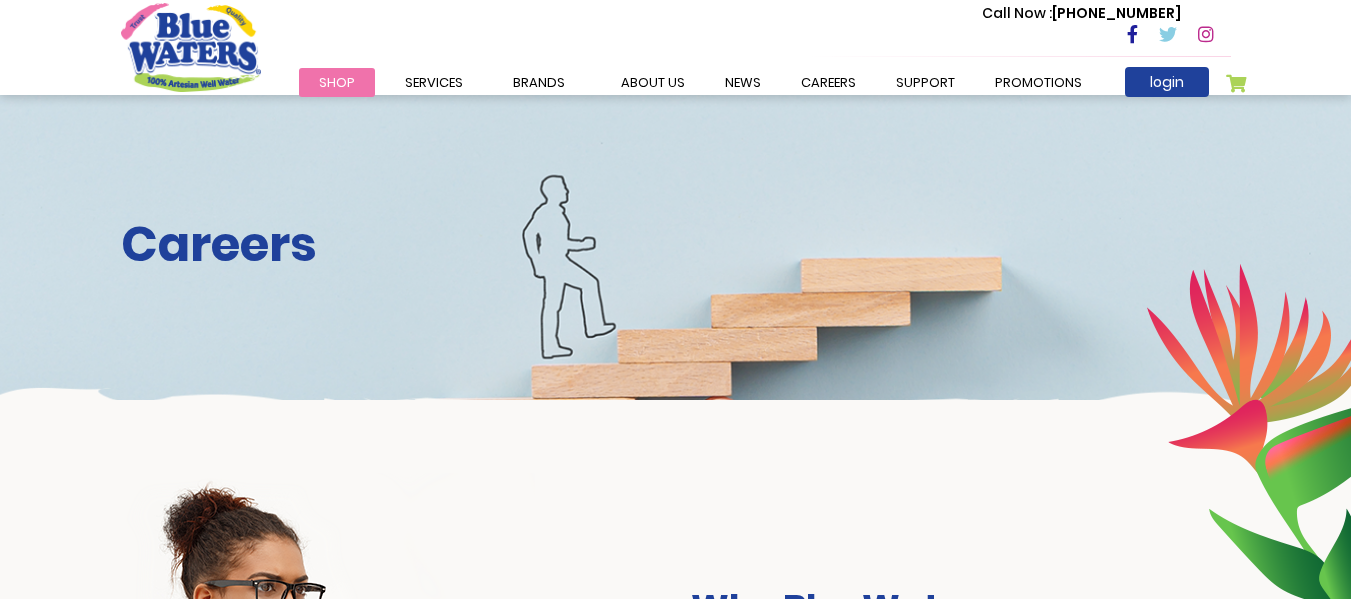 scroll, scrollTop: 0, scrollLeft: 0, axis: both 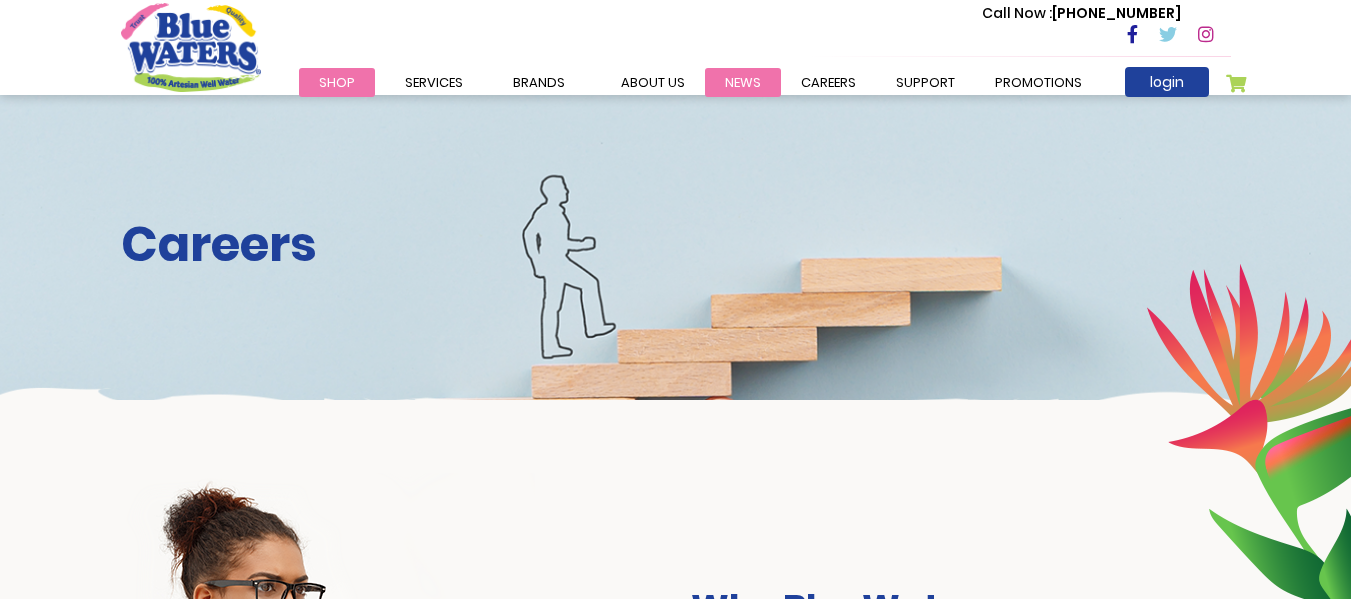 click on "News" at bounding box center [743, 82] 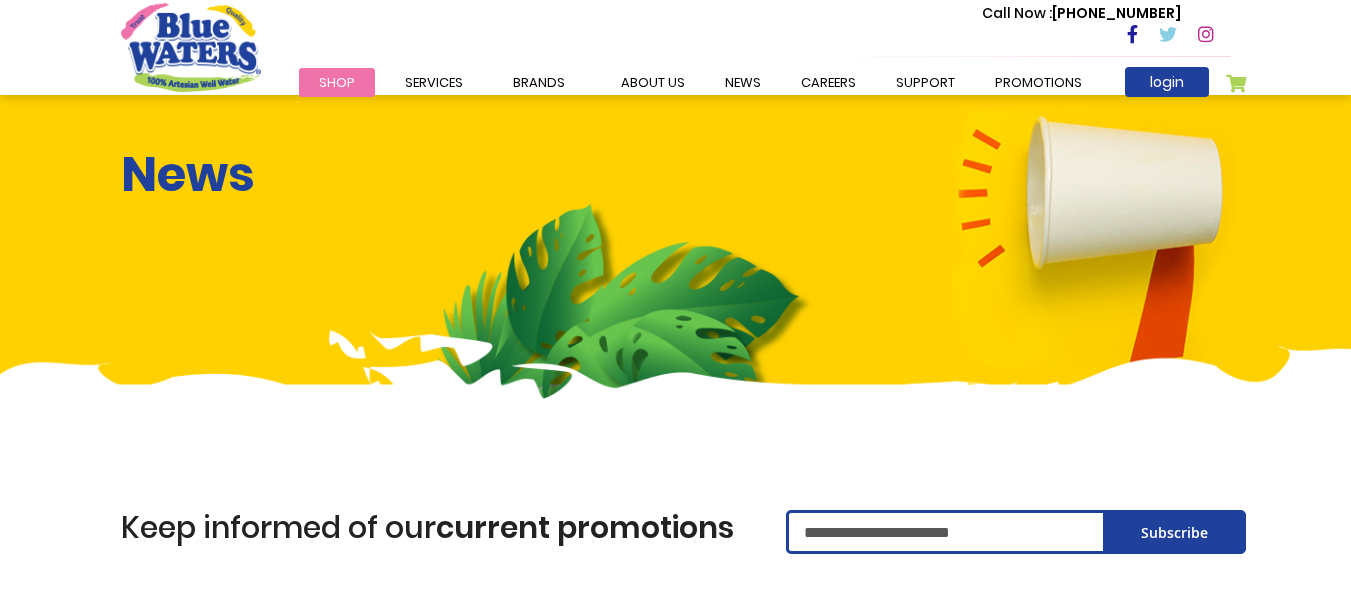 scroll, scrollTop: 0, scrollLeft: 0, axis: both 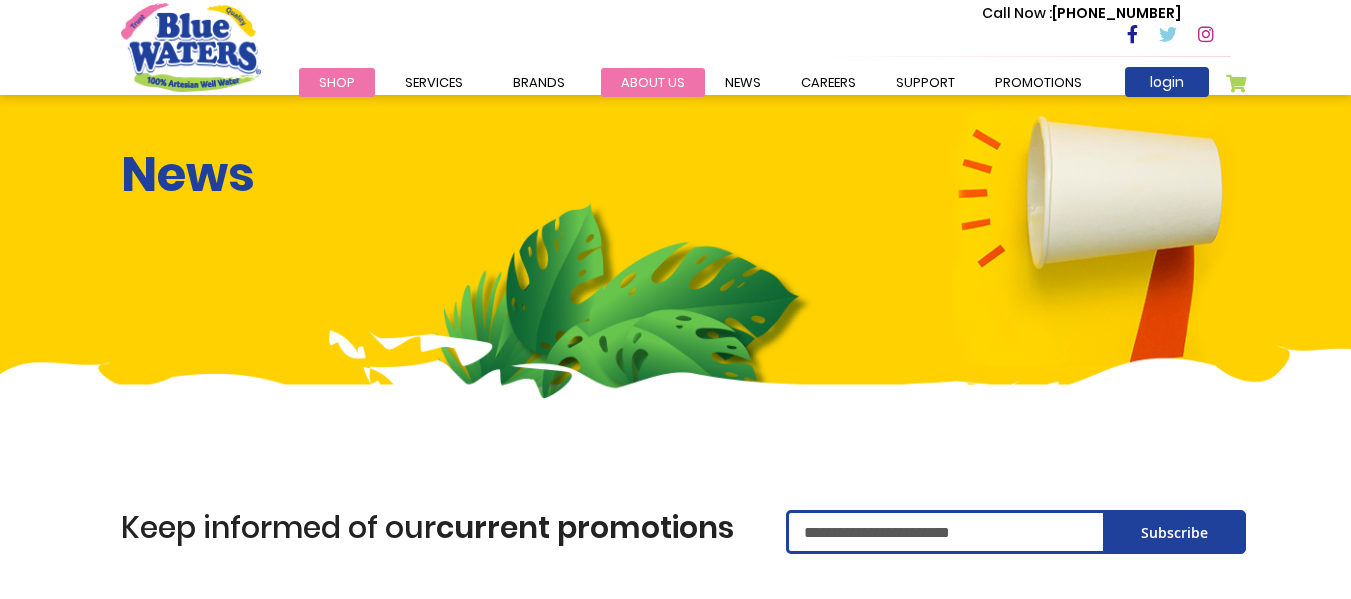 click on "about us" at bounding box center (653, 82) 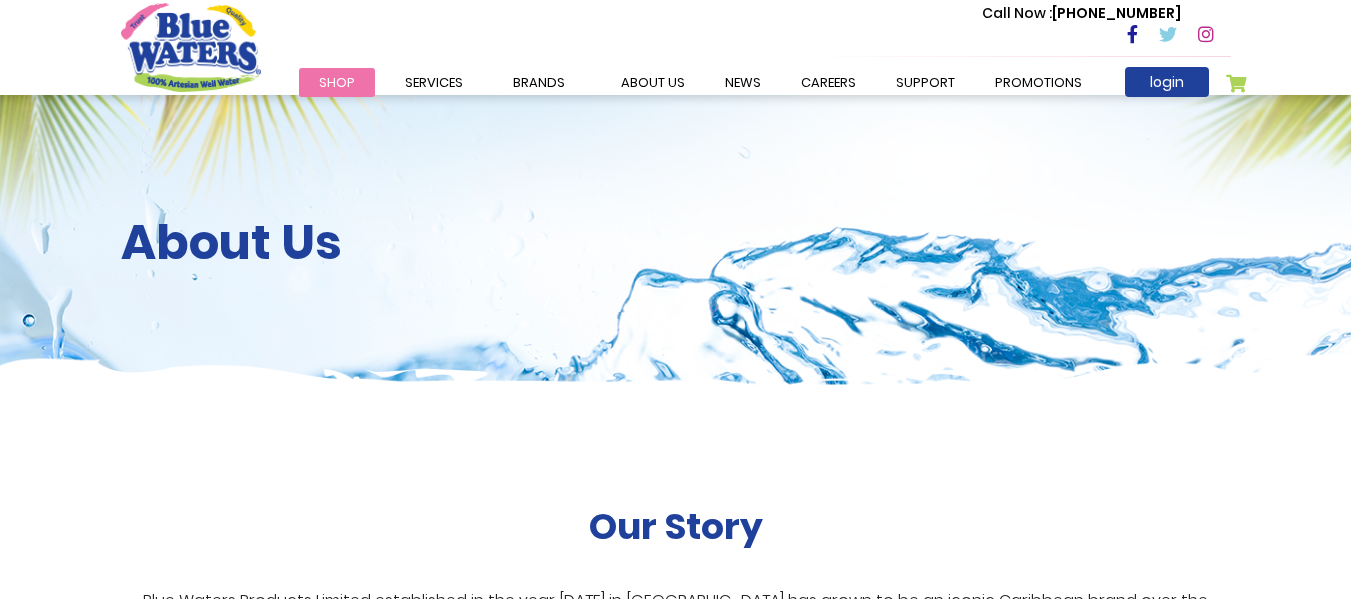 scroll, scrollTop: 0, scrollLeft: 0, axis: both 